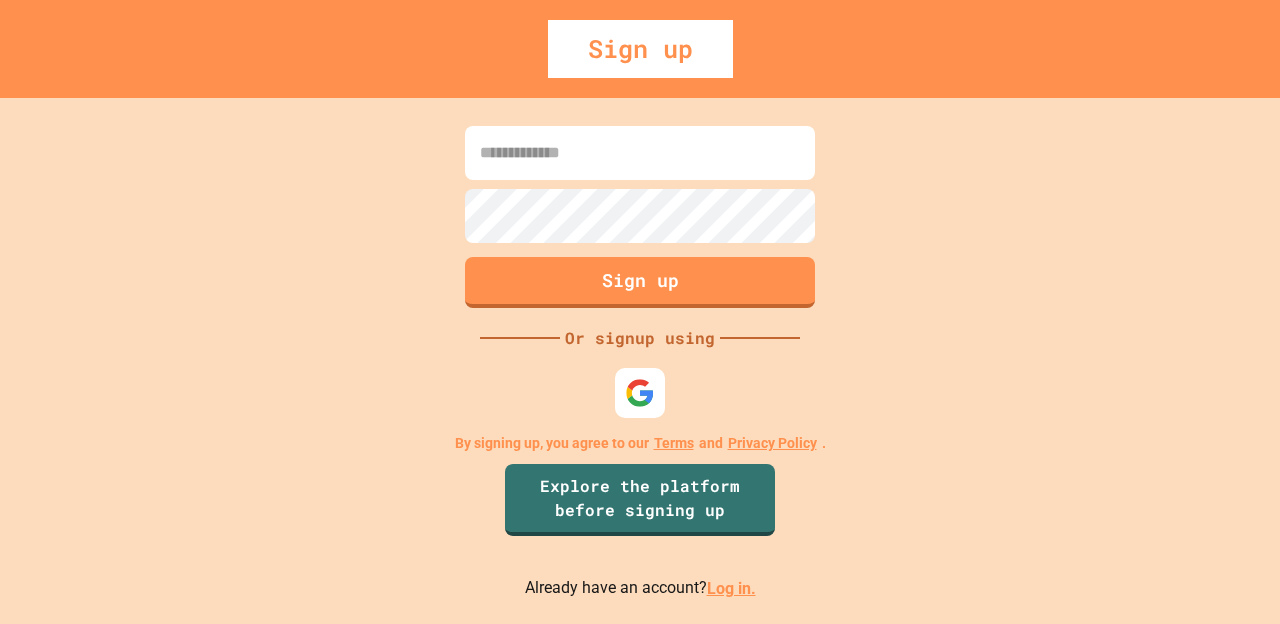 scroll, scrollTop: 96, scrollLeft: 0, axis: vertical 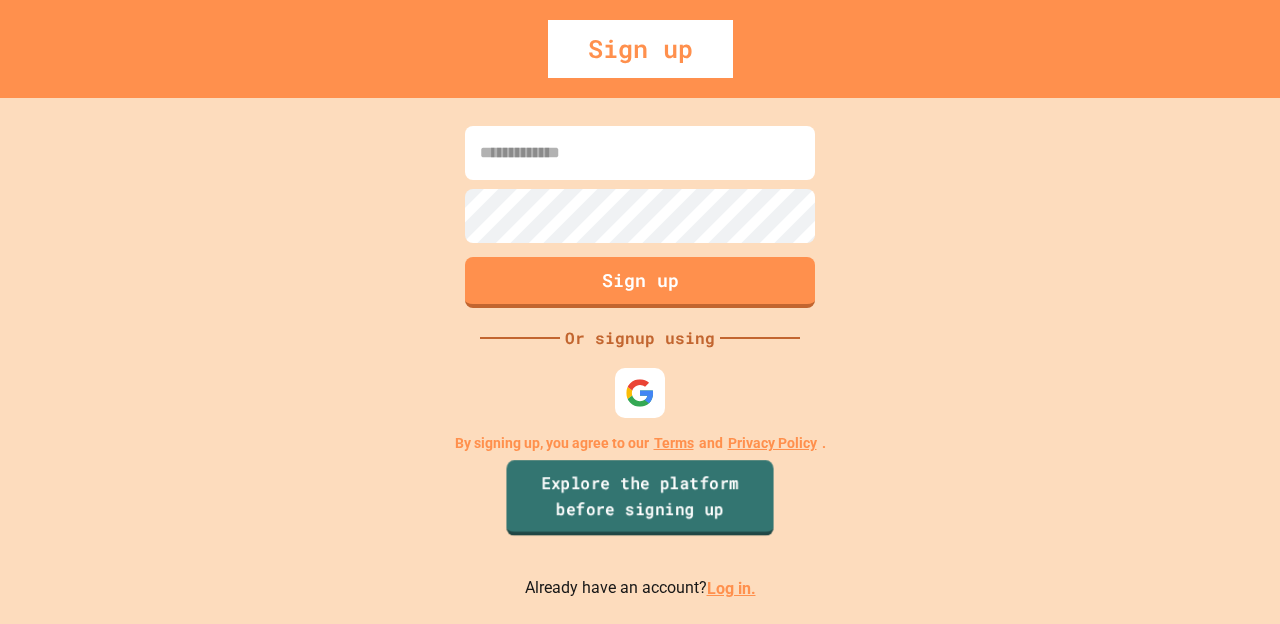 click on "Log in." at bounding box center [731, 588] 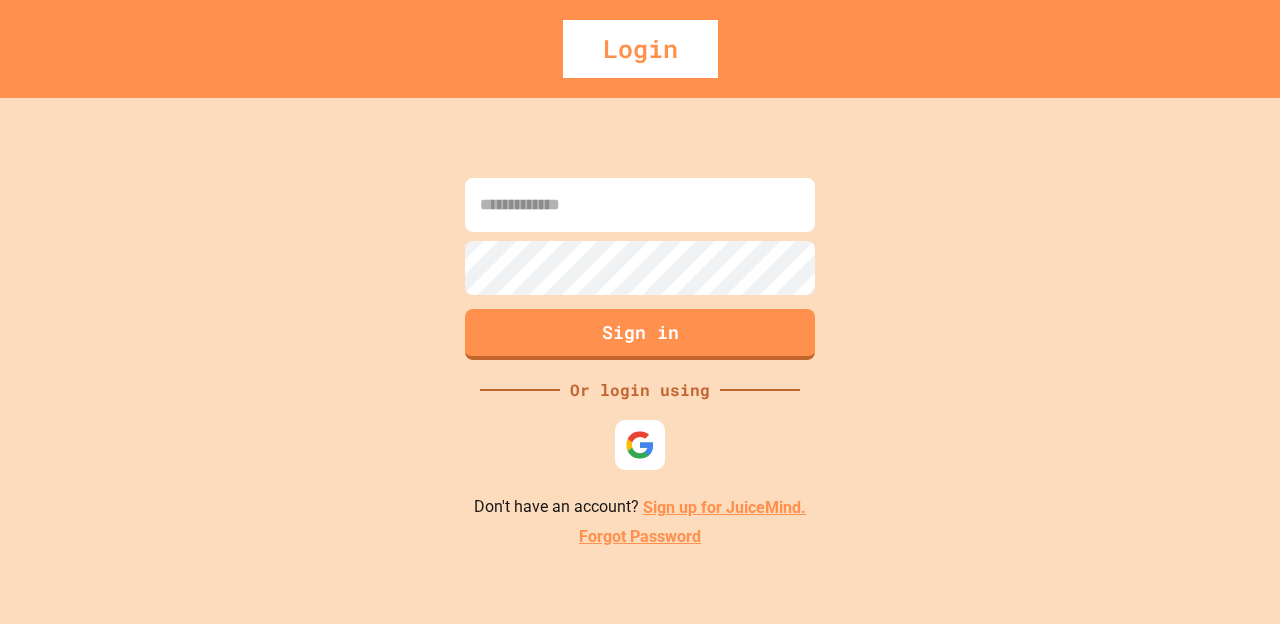 click at bounding box center [640, 445] 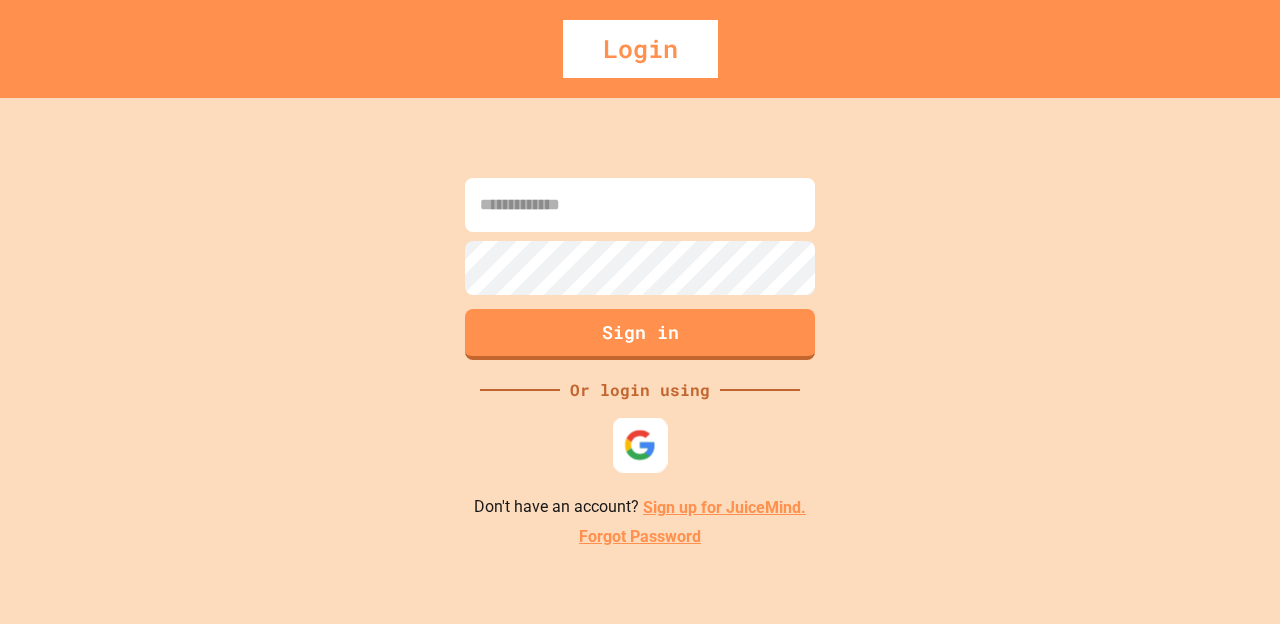 click at bounding box center (640, 445) 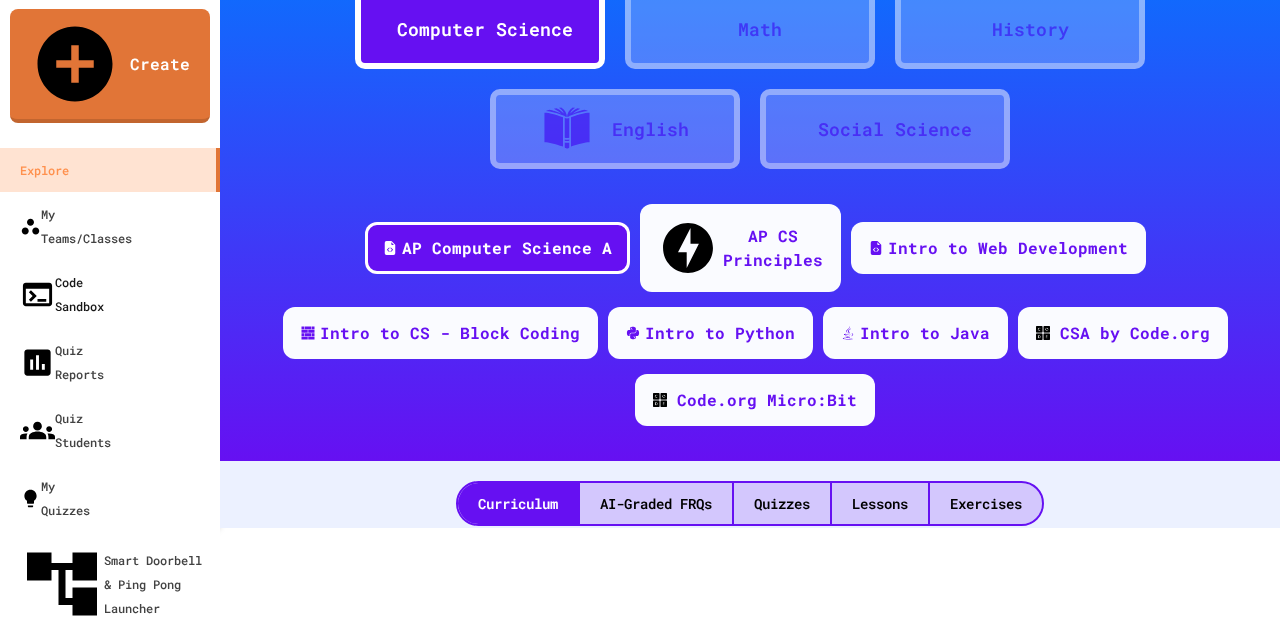 click on "Code Sandbox" at bounding box center (62, 294) 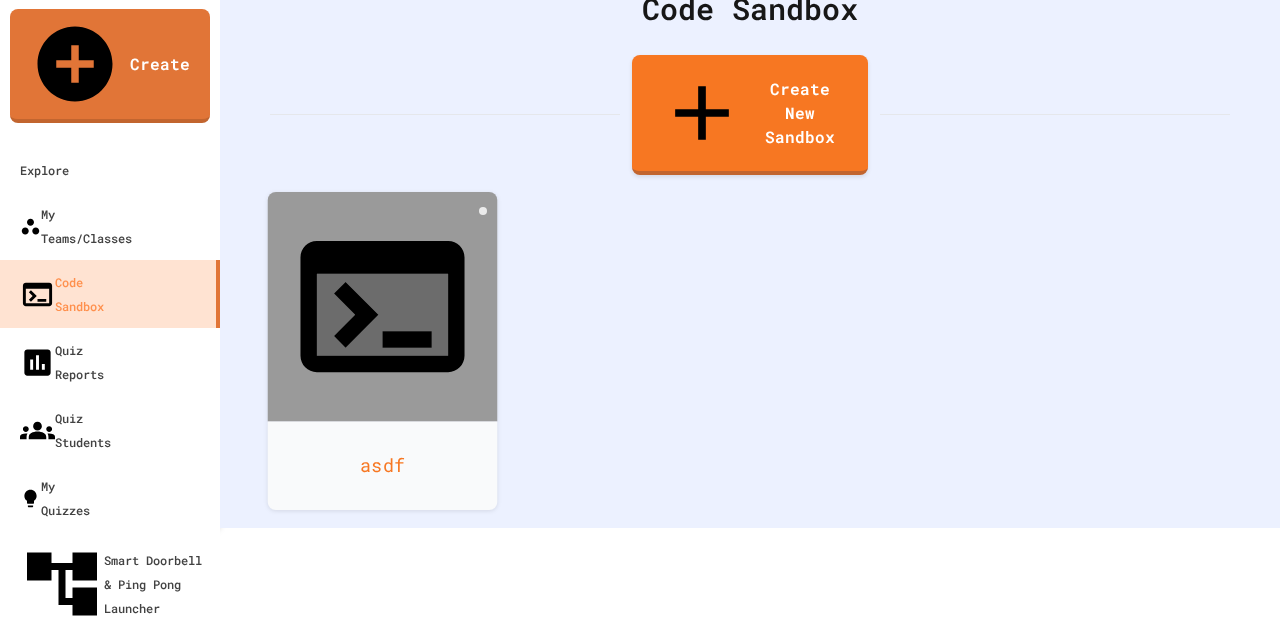 click on "asdf" at bounding box center (383, 465) 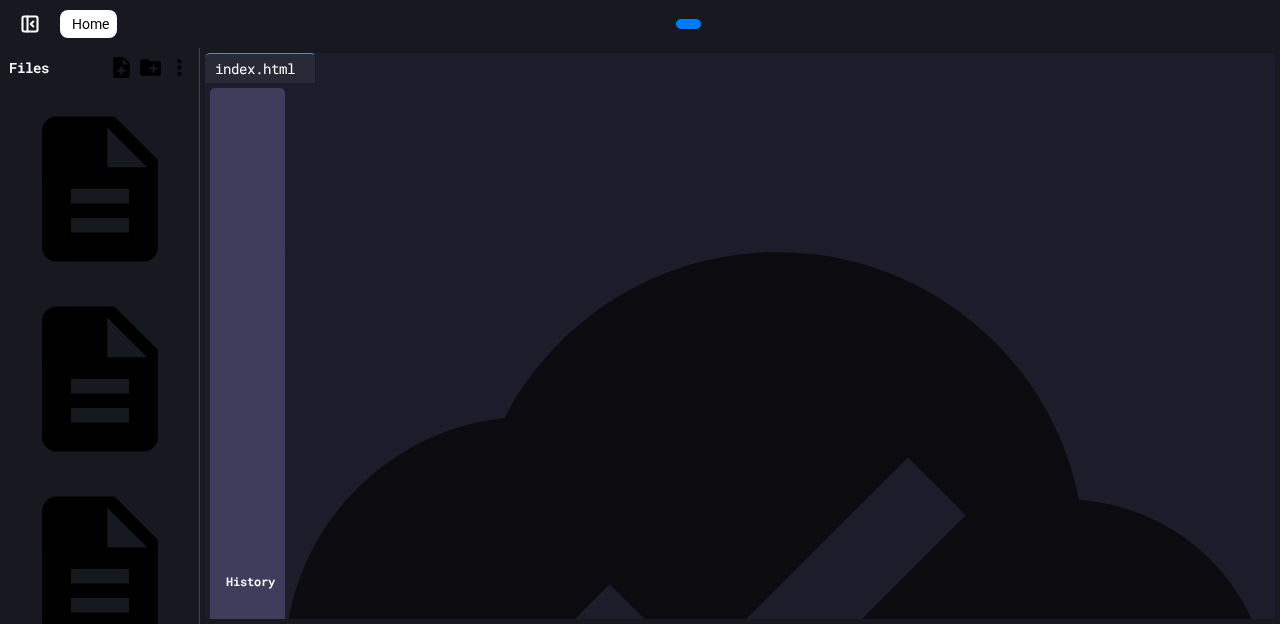 click on "Home" at bounding box center [88, 24] 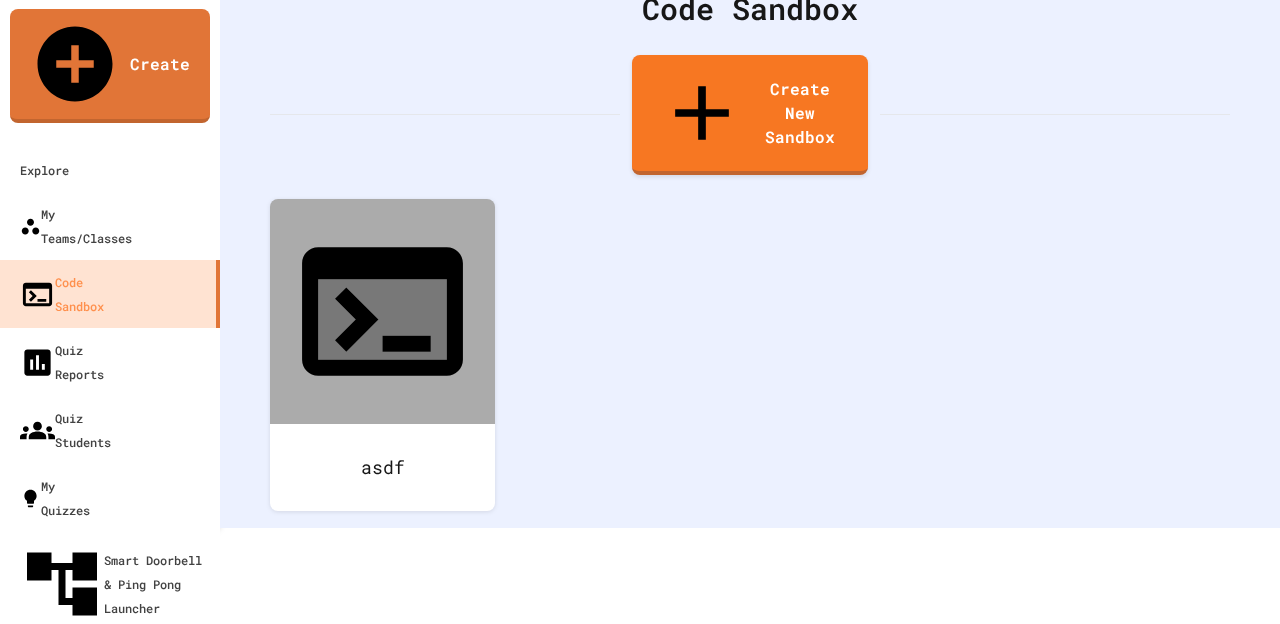 scroll, scrollTop: 0, scrollLeft: 0, axis: both 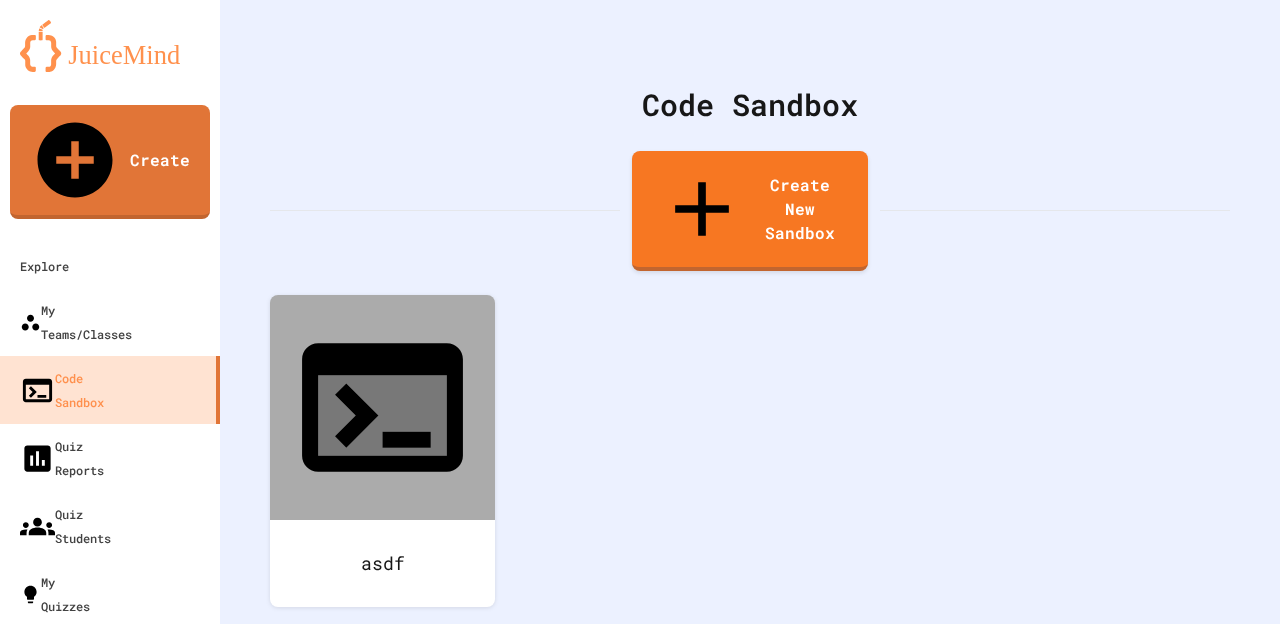 click 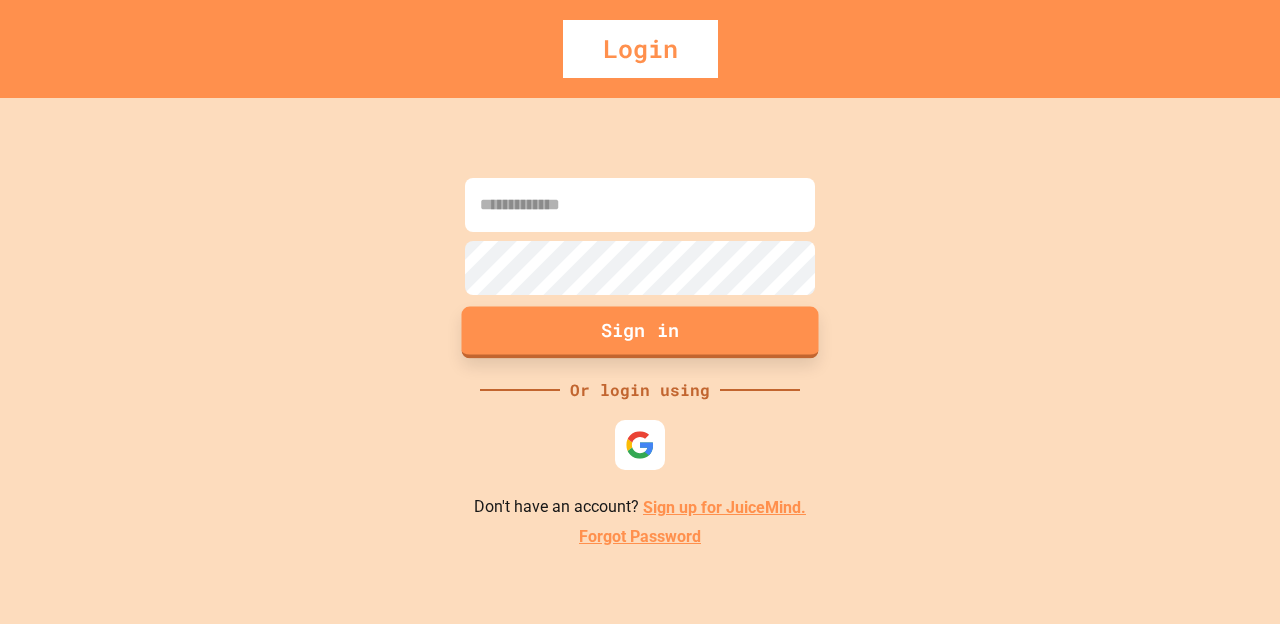 click at bounding box center [640, 445] 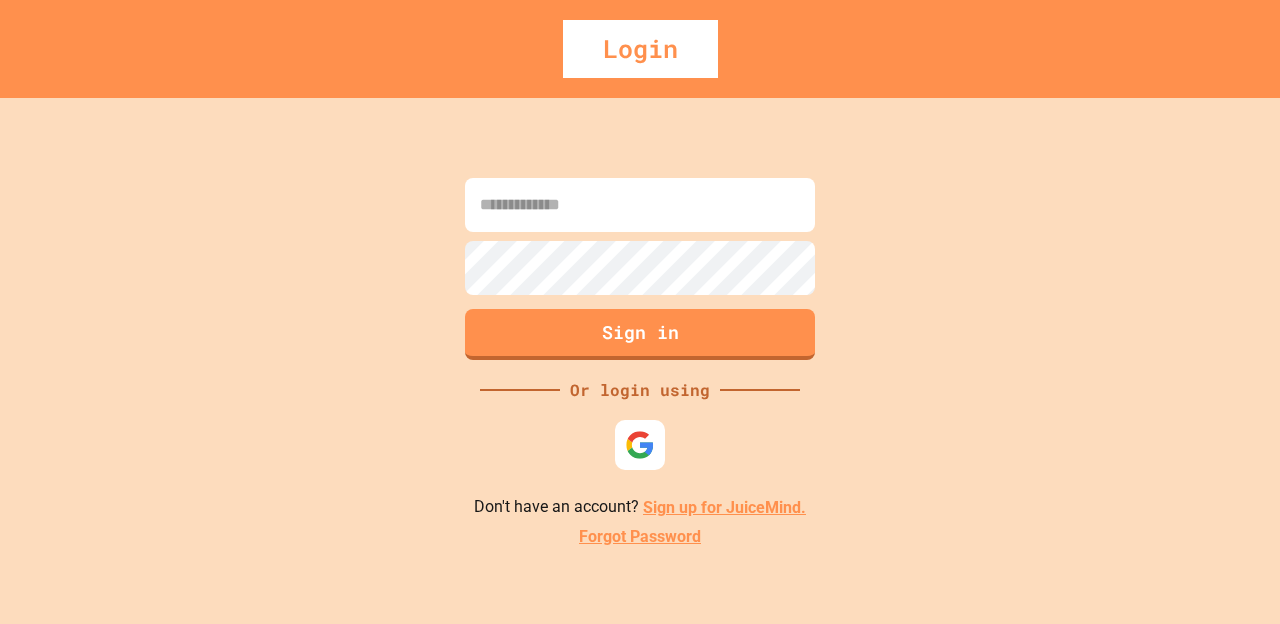 click at bounding box center (640, 445) 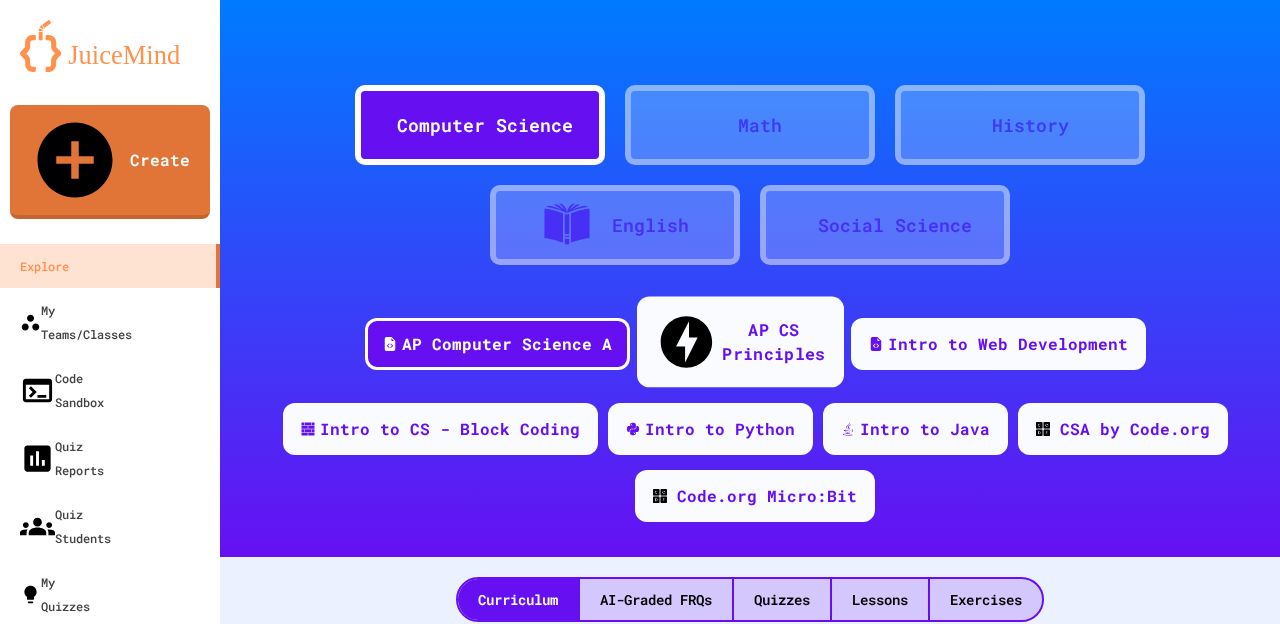 click on "AP CS Principles" at bounding box center (739, 342) 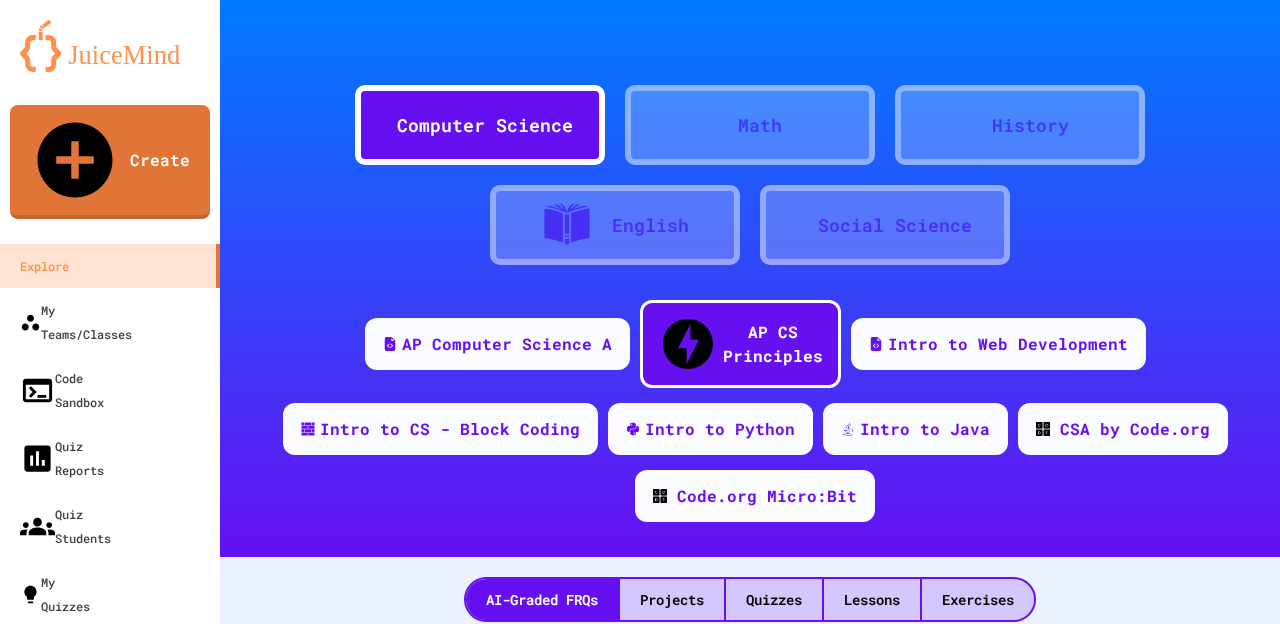 scroll, scrollTop: 96, scrollLeft: 0, axis: vertical 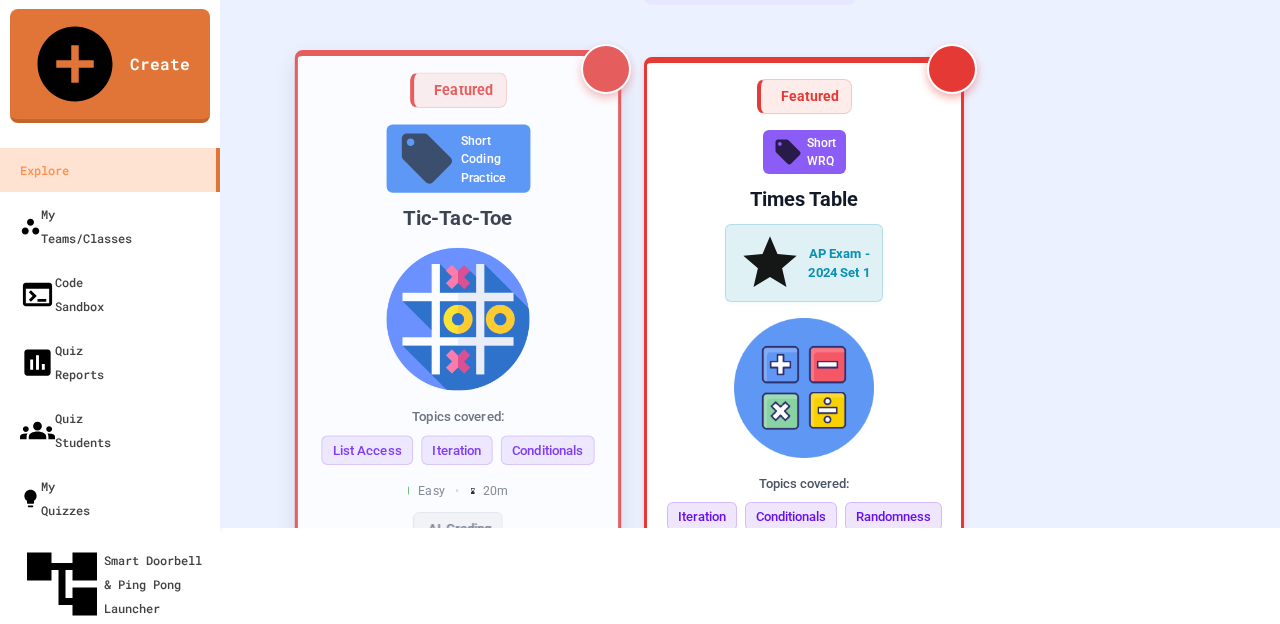 click at bounding box center (458, 319) 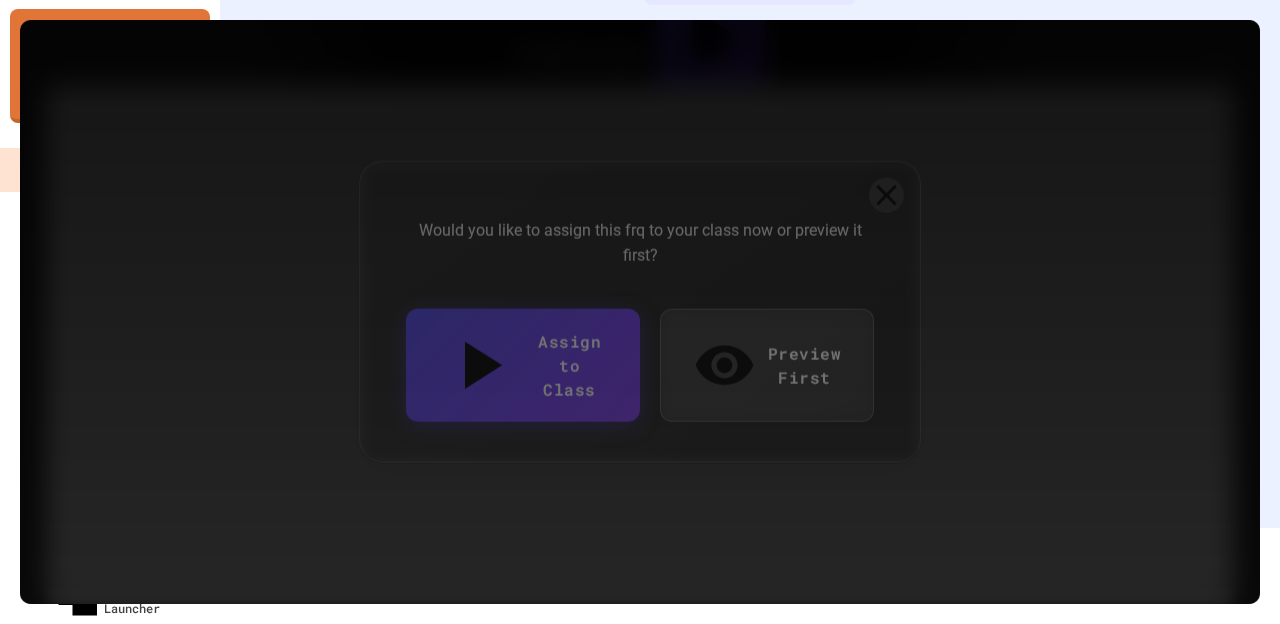 scroll, scrollTop: 296, scrollLeft: 0, axis: vertical 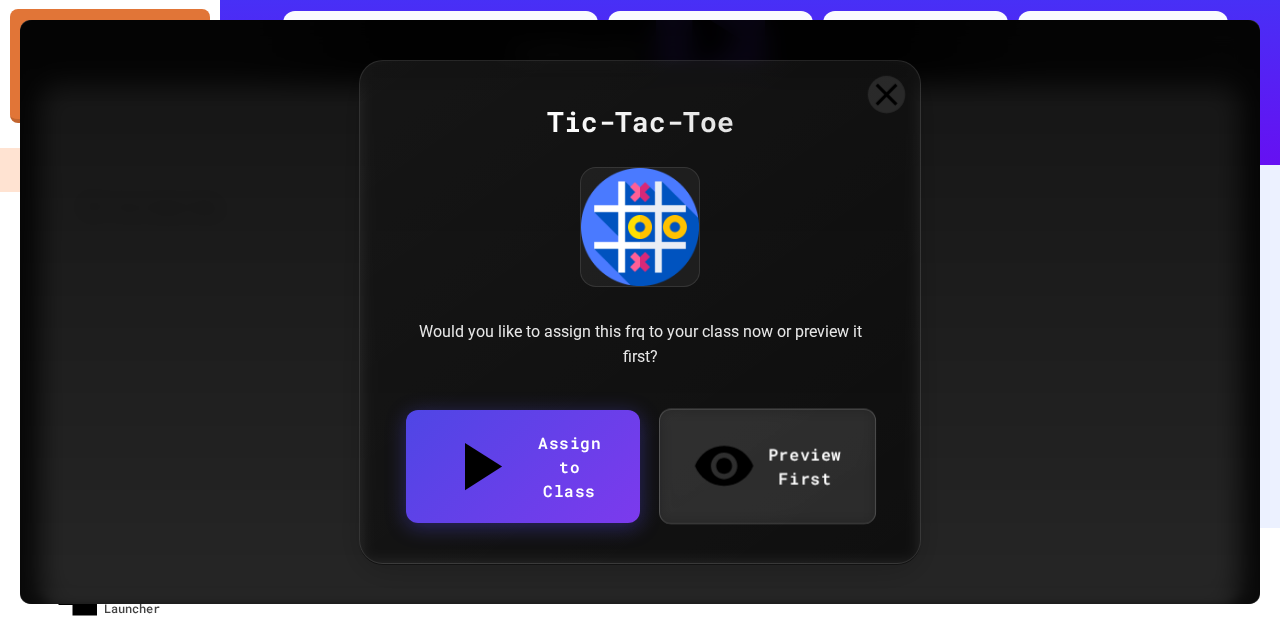 click on "Preview First" at bounding box center [766, 465] 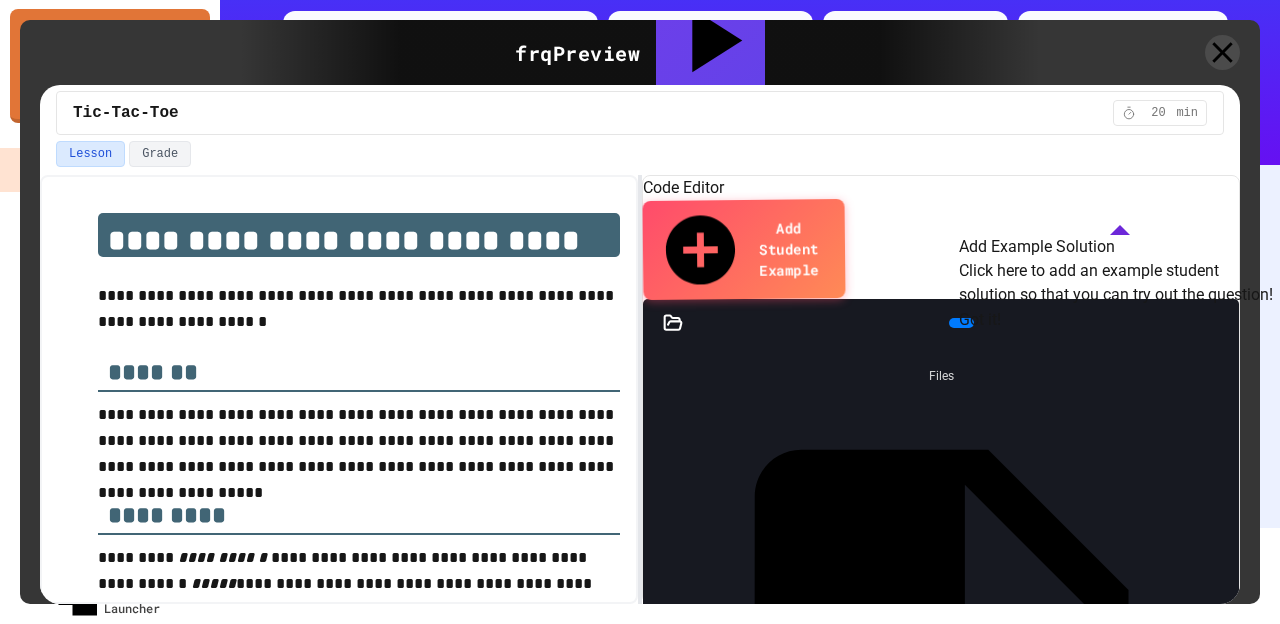 click on "Add Student Example" at bounding box center (788, 249) 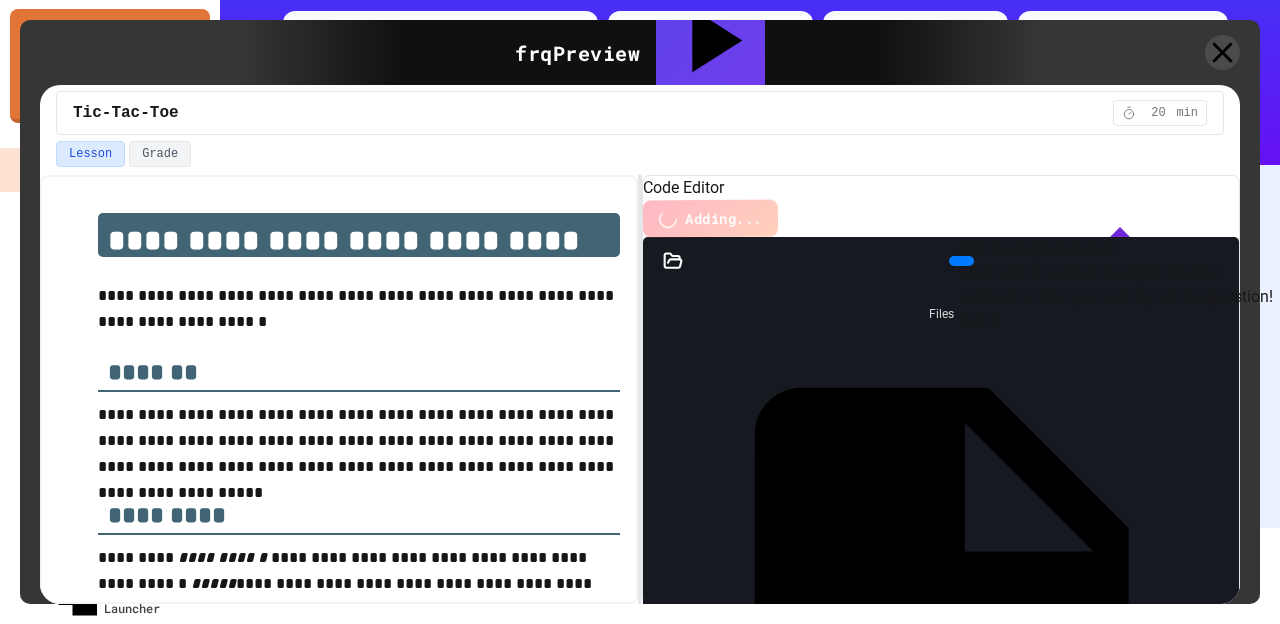 click on "Got it!" at bounding box center [980, 321] 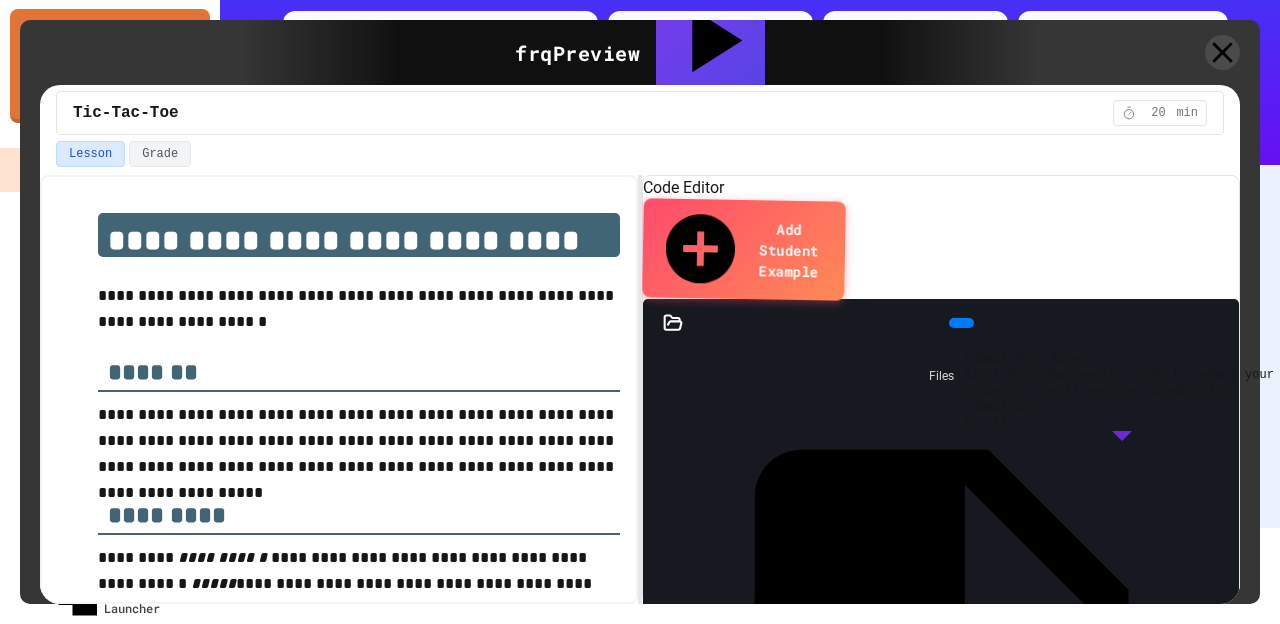 click on "Got it!" at bounding box center (989, 423) 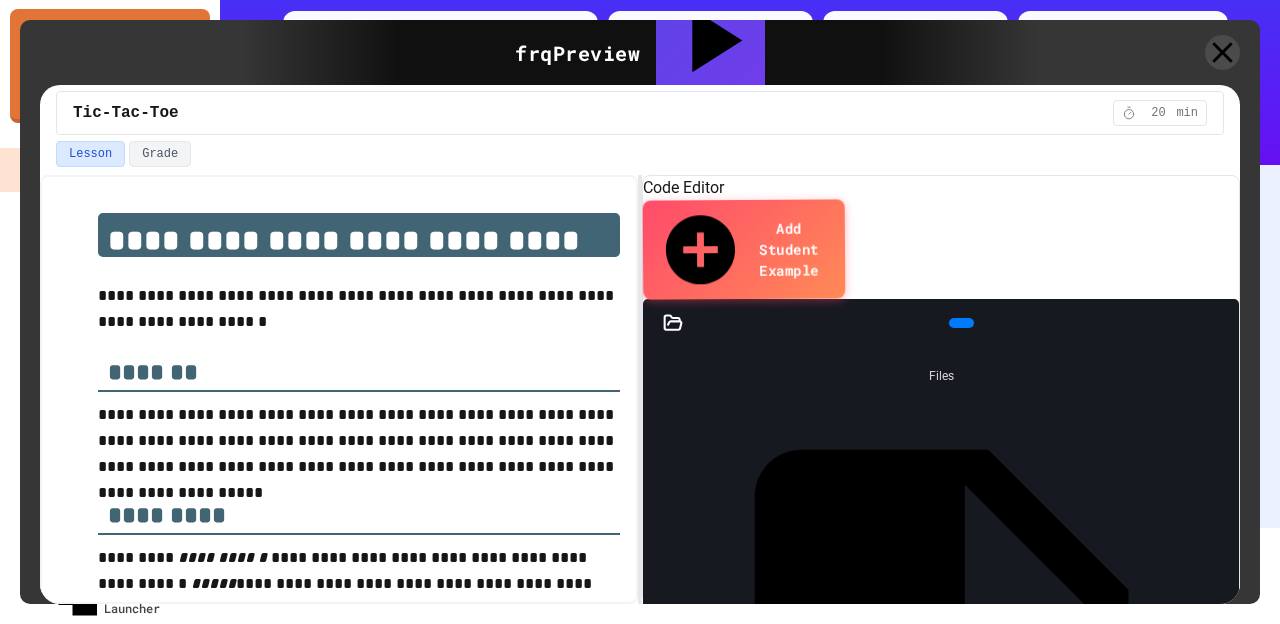 click on "main.py" at bounding box center (1227, 683) 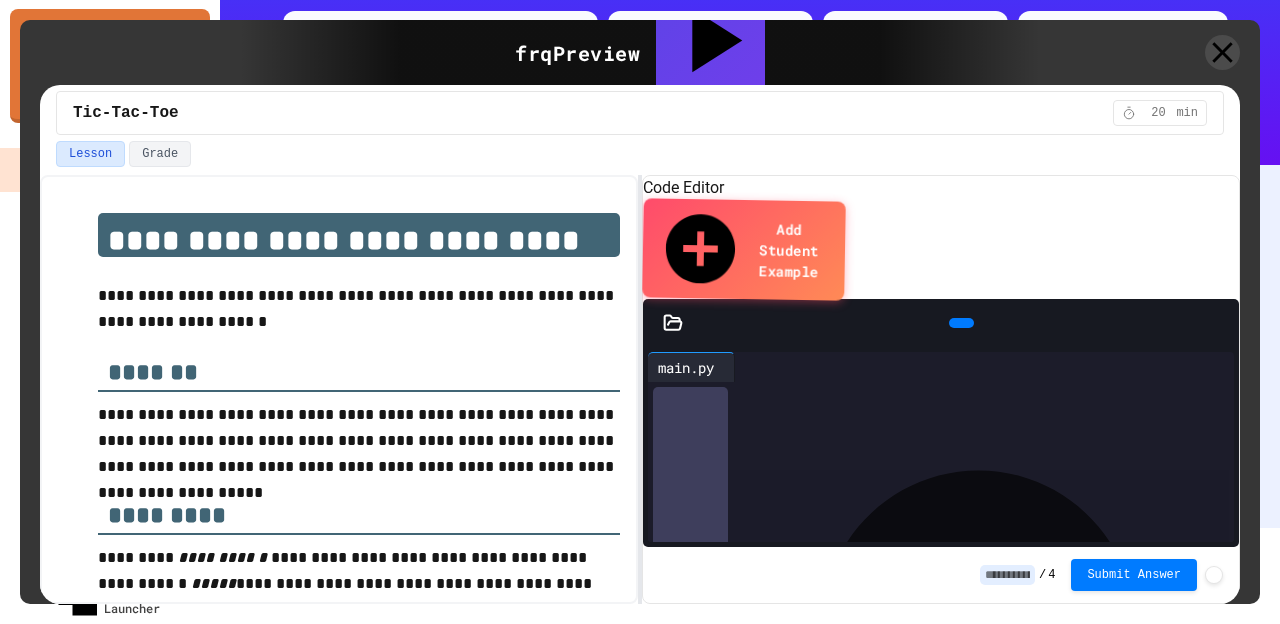 scroll, scrollTop: 2174, scrollLeft: 0, axis: vertical 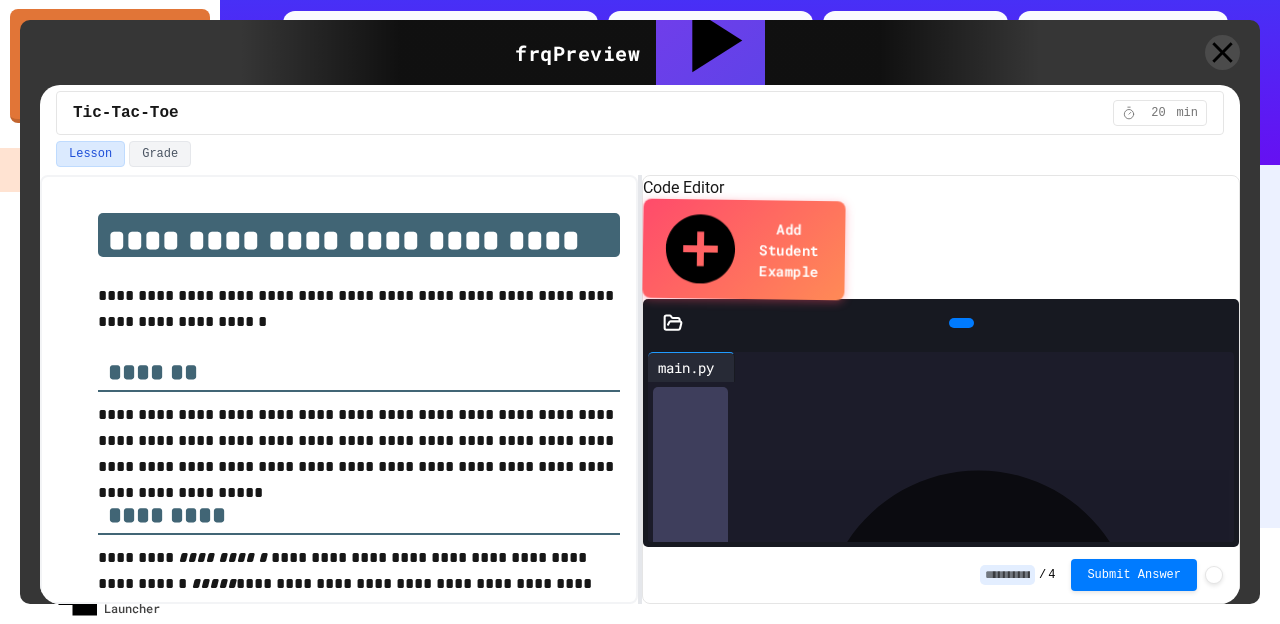 click 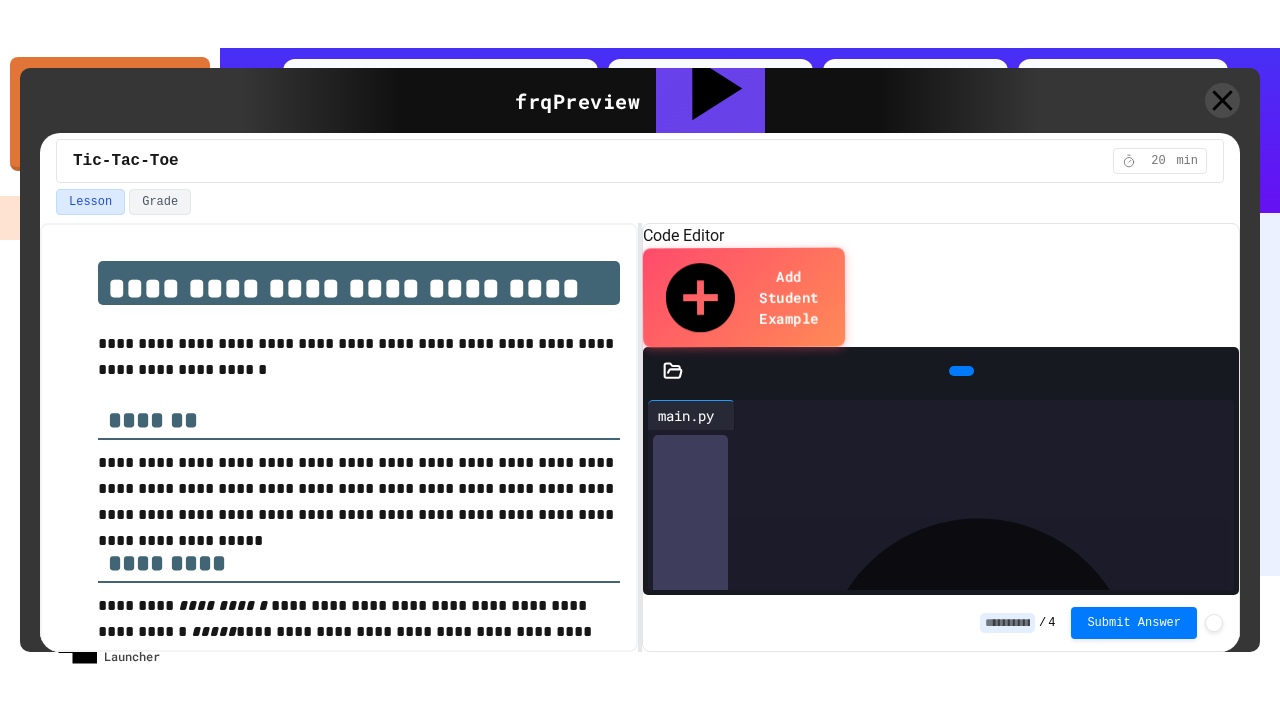 scroll, scrollTop: 0, scrollLeft: 0, axis: both 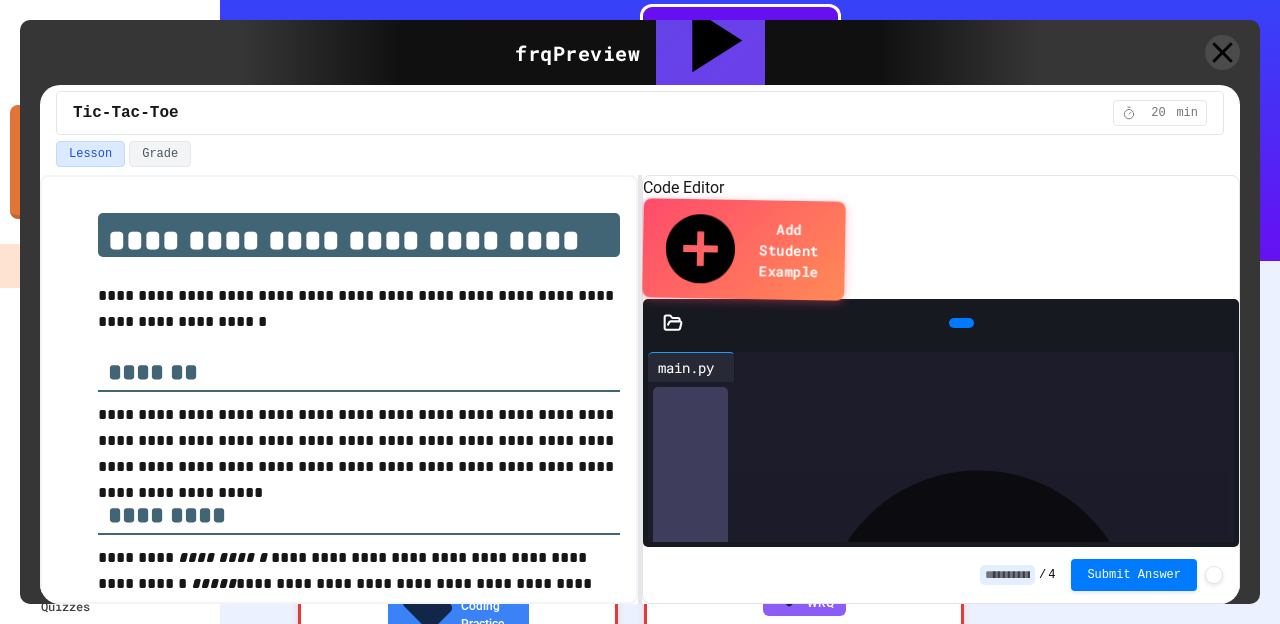 click 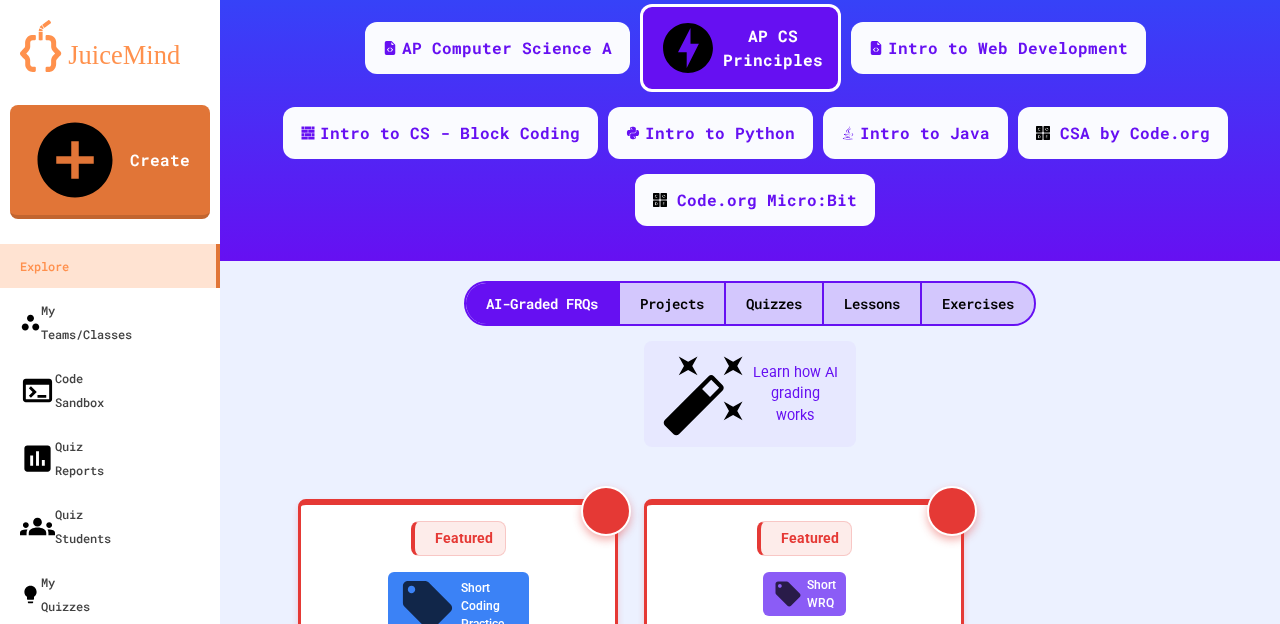 scroll, scrollTop: 0, scrollLeft: 0, axis: both 